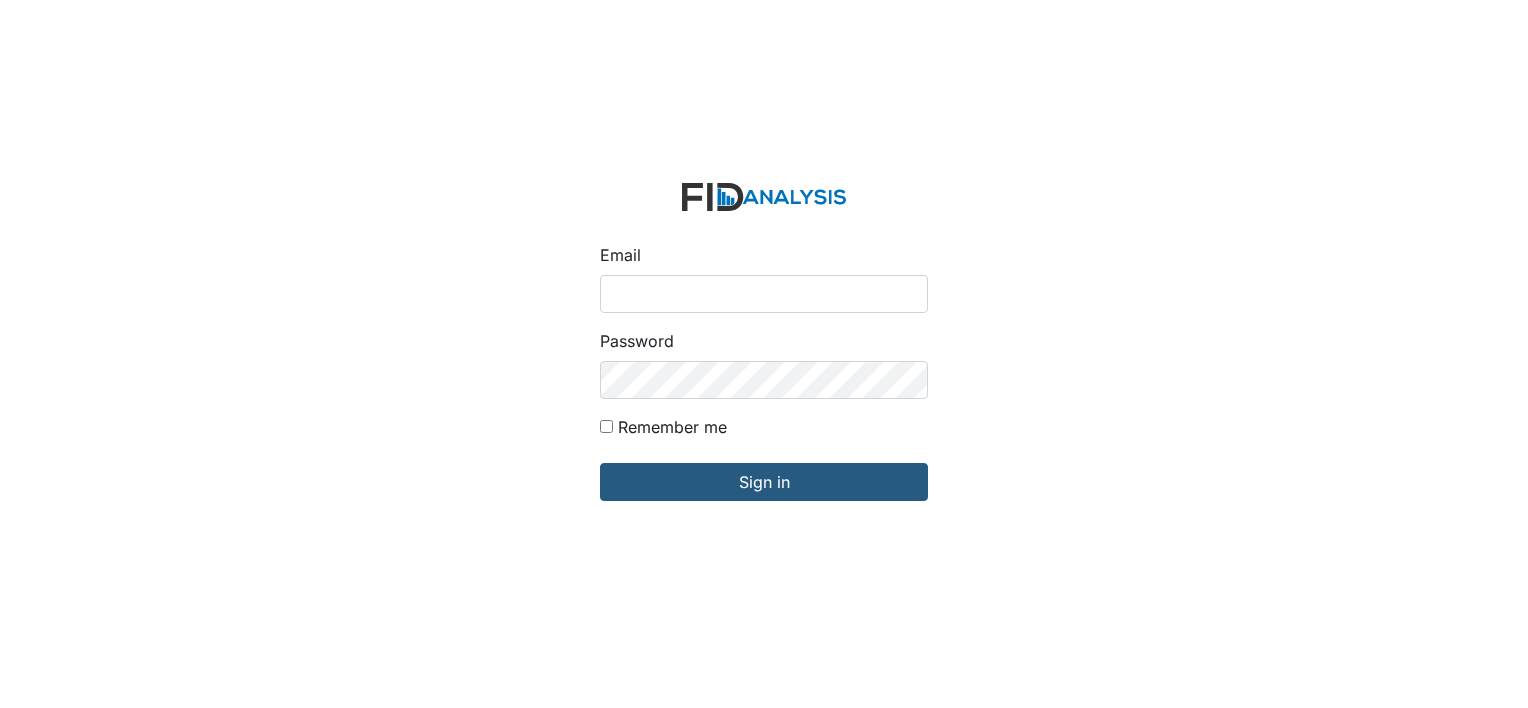 scroll, scrollTop: 0, scrollLeft: 0, axis: both 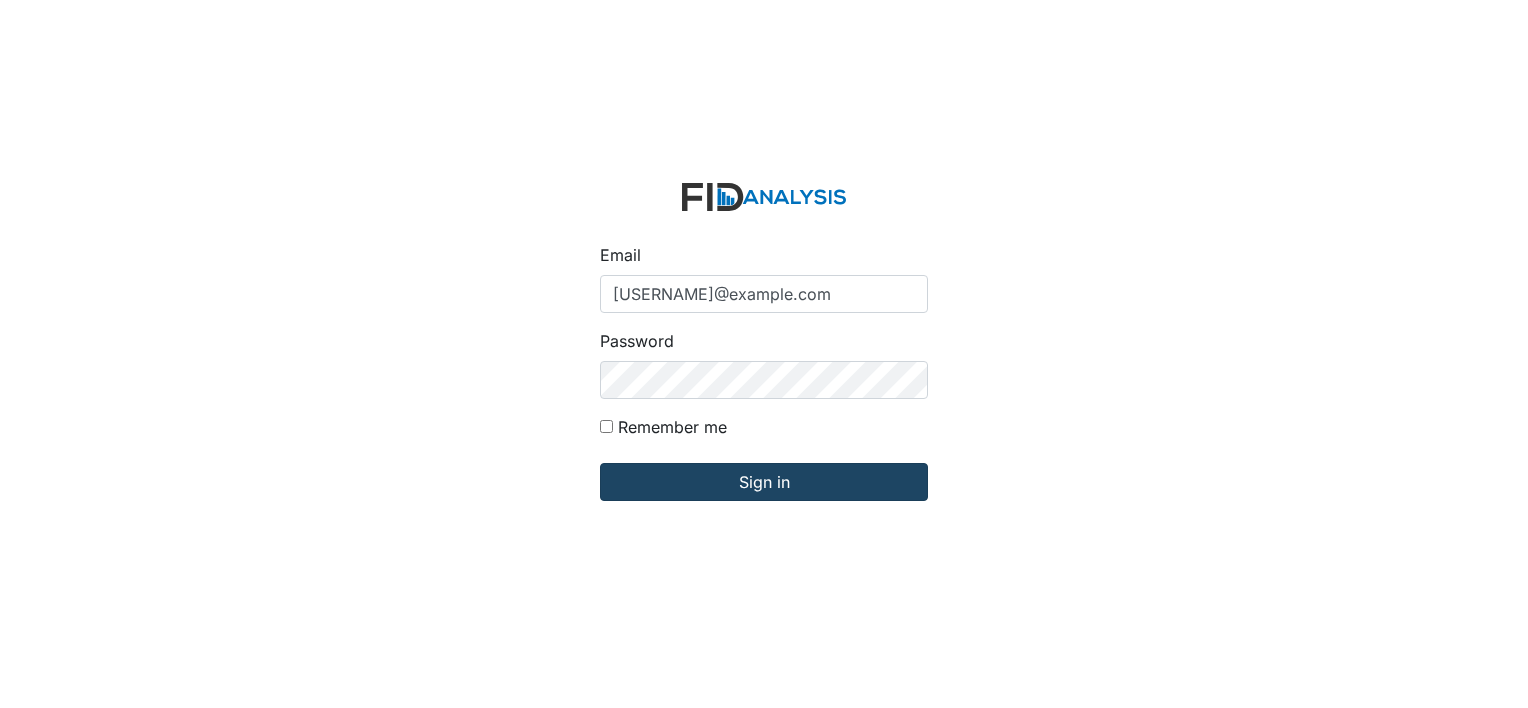 click on "Sign in" at bounding box center [764, 482] 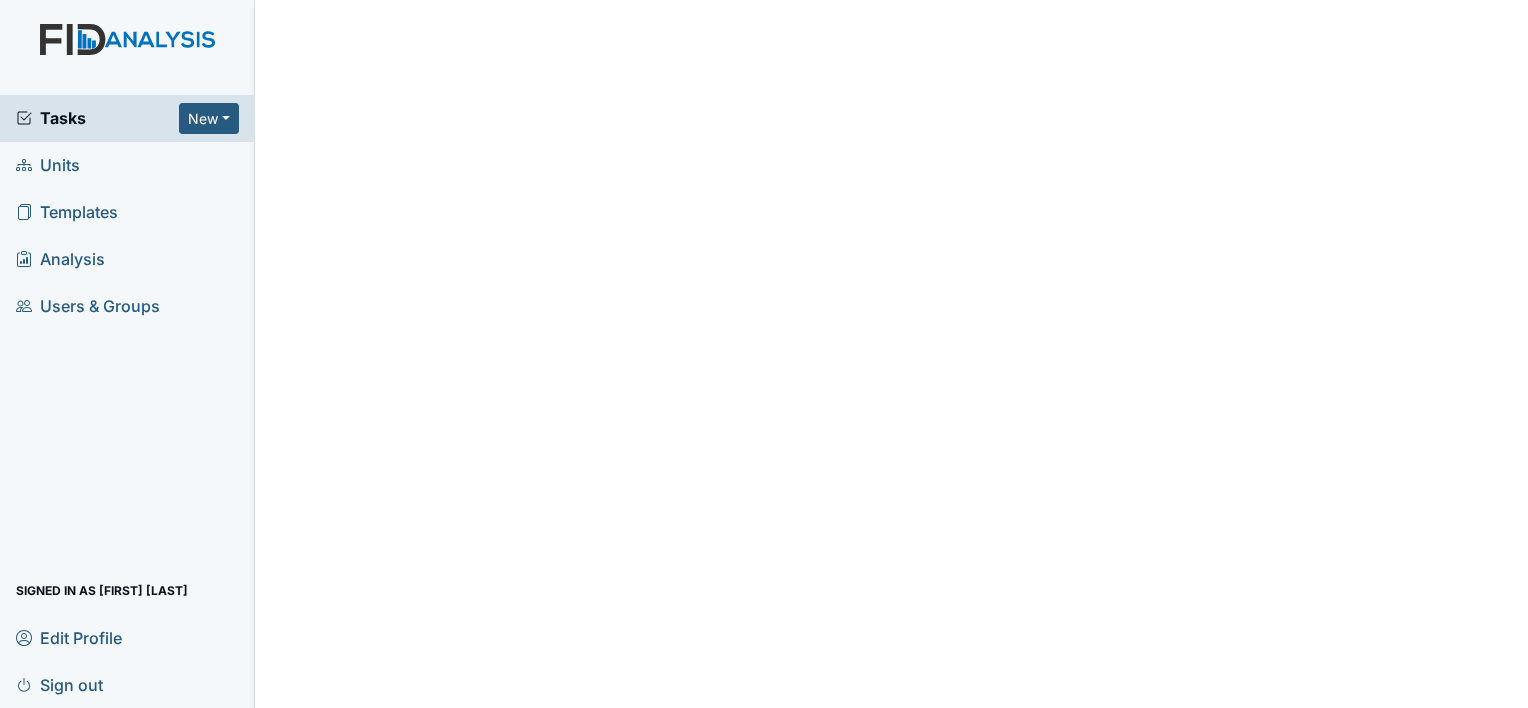 scroll, scrollTop: 0, scrollLeft: 0, axis: both 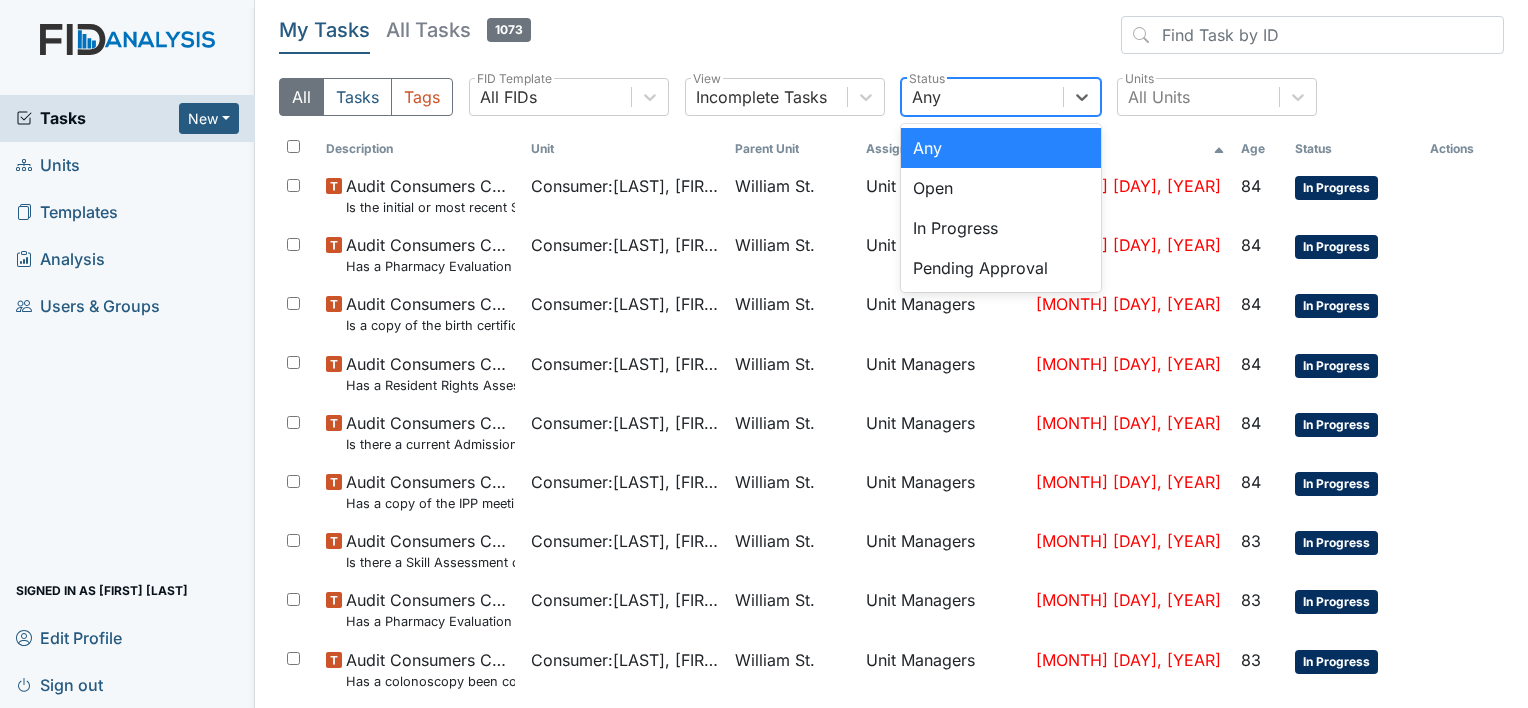 click on "Units" at bounding box center (48, 165) 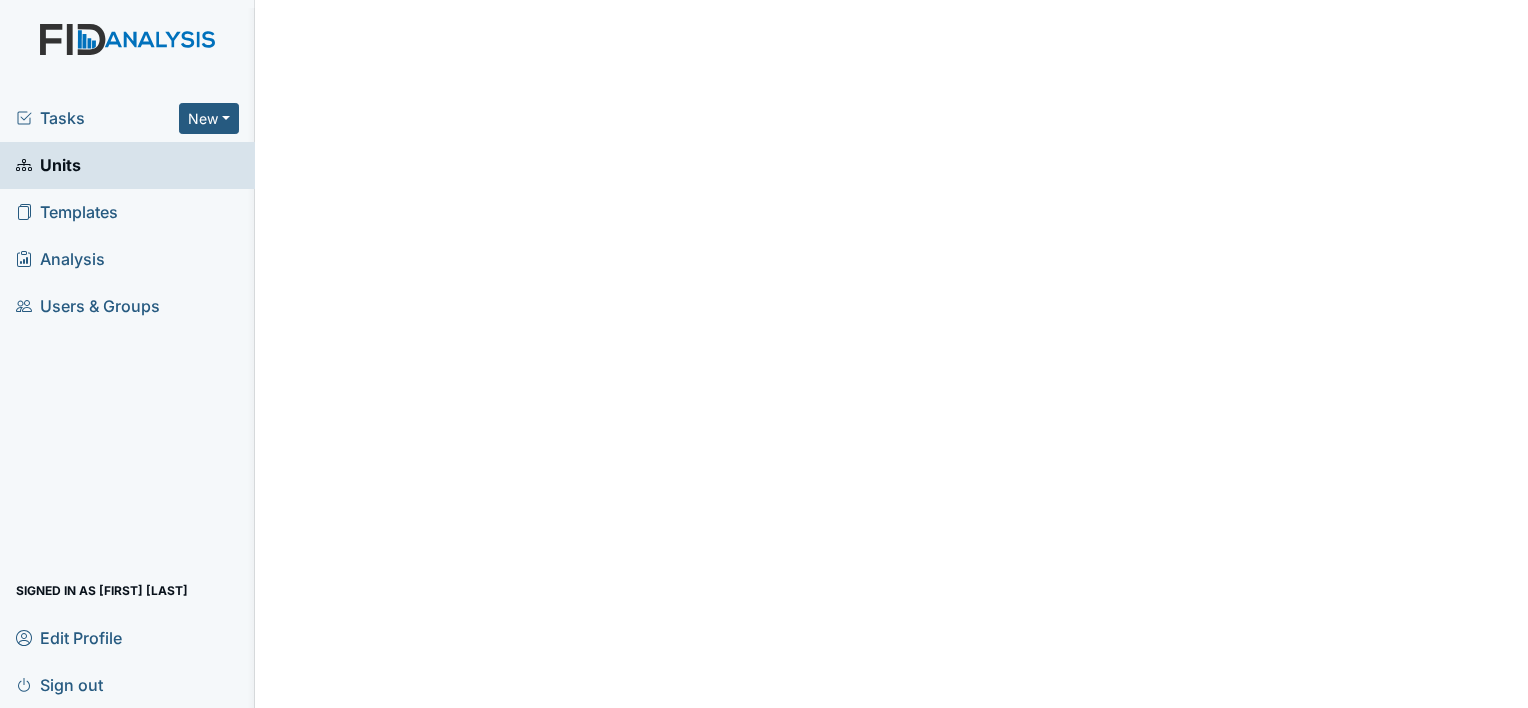 scroll, scrollTop: 0, scrollLeft: 0, axis: both 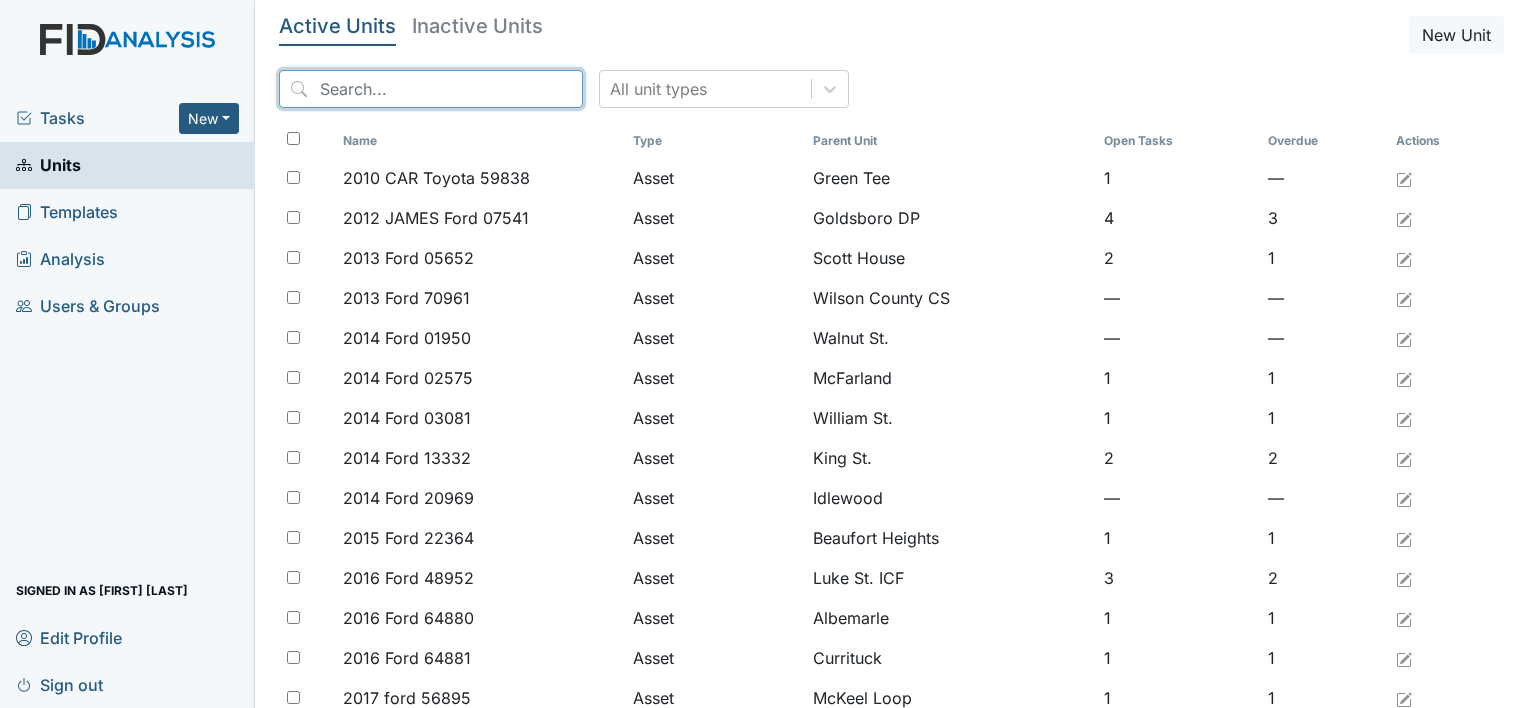 click at bounding box center (431, 89) 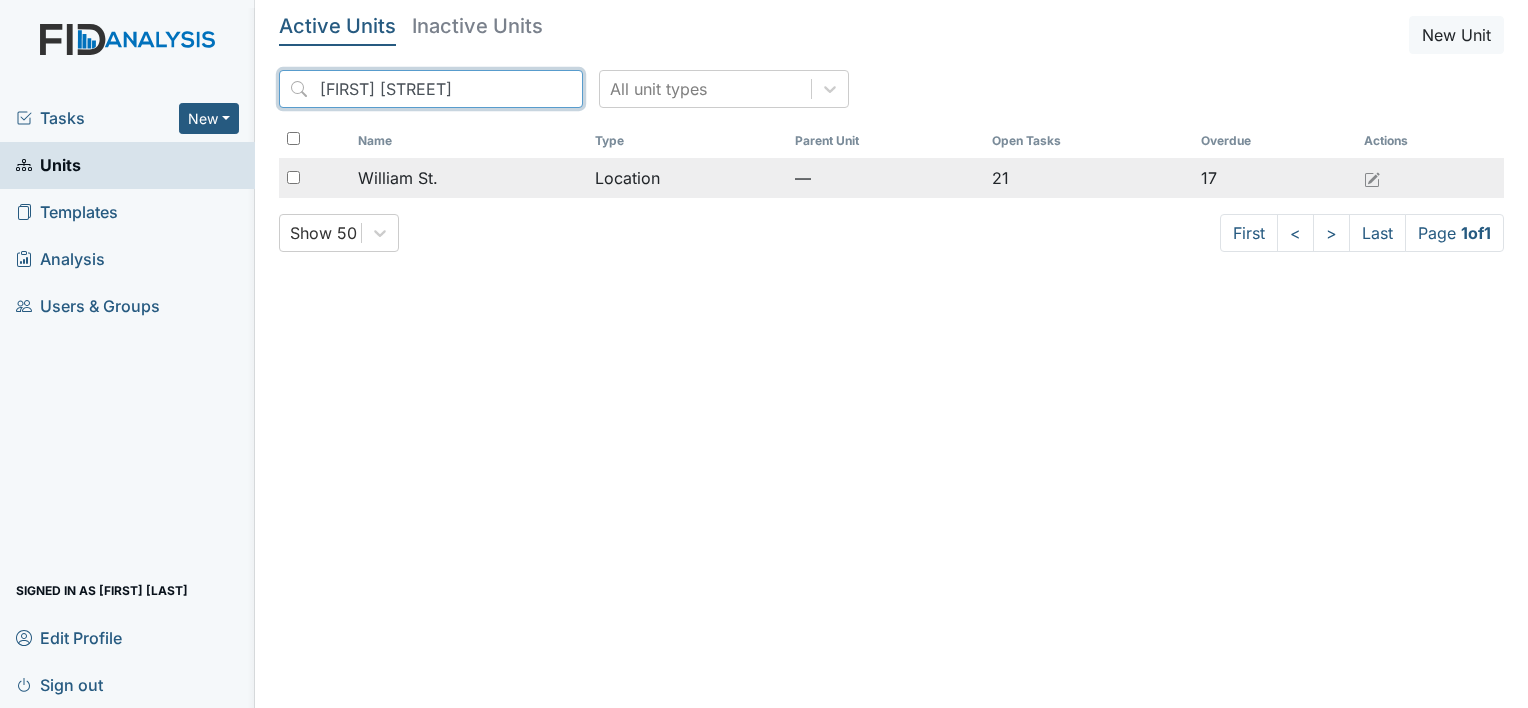 type on "william st" 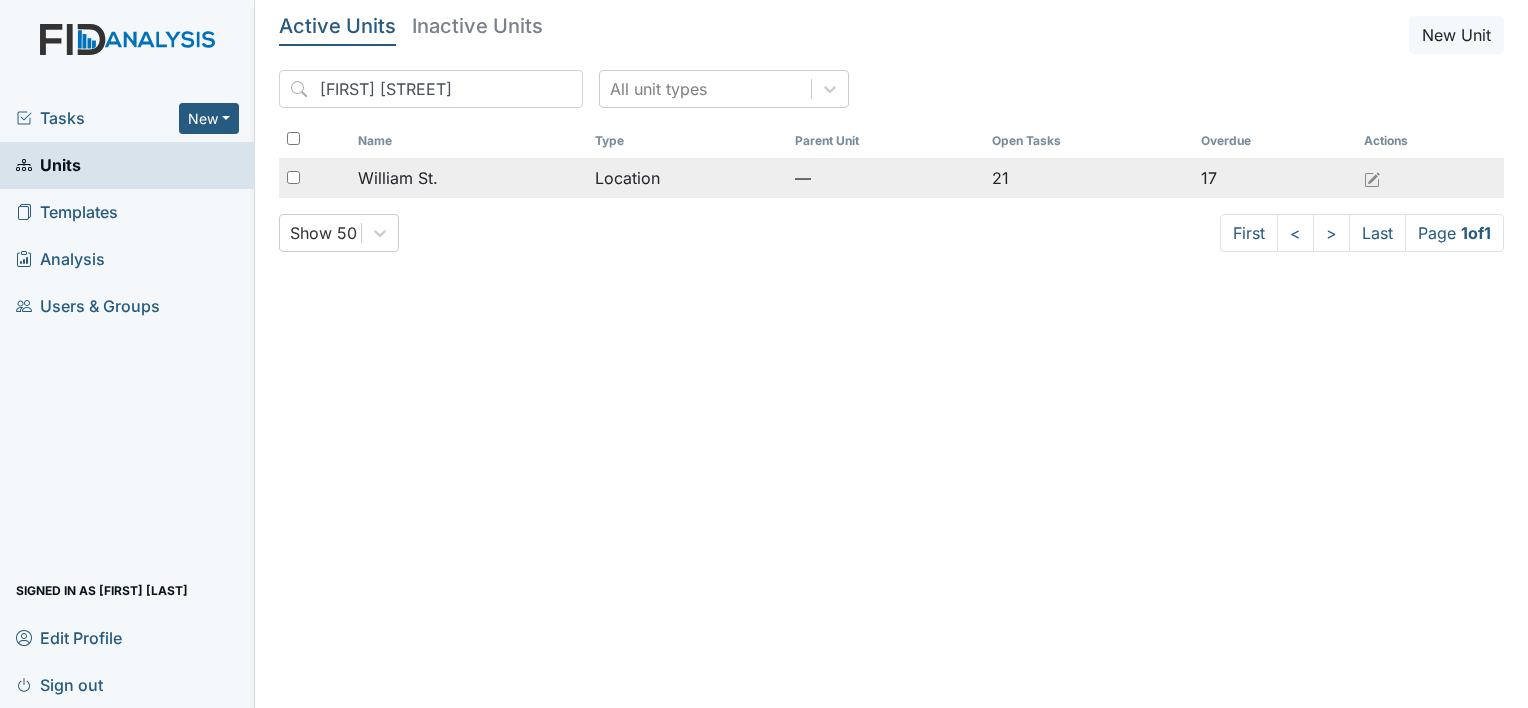 click on "William St." at bounding box center [468, 178] 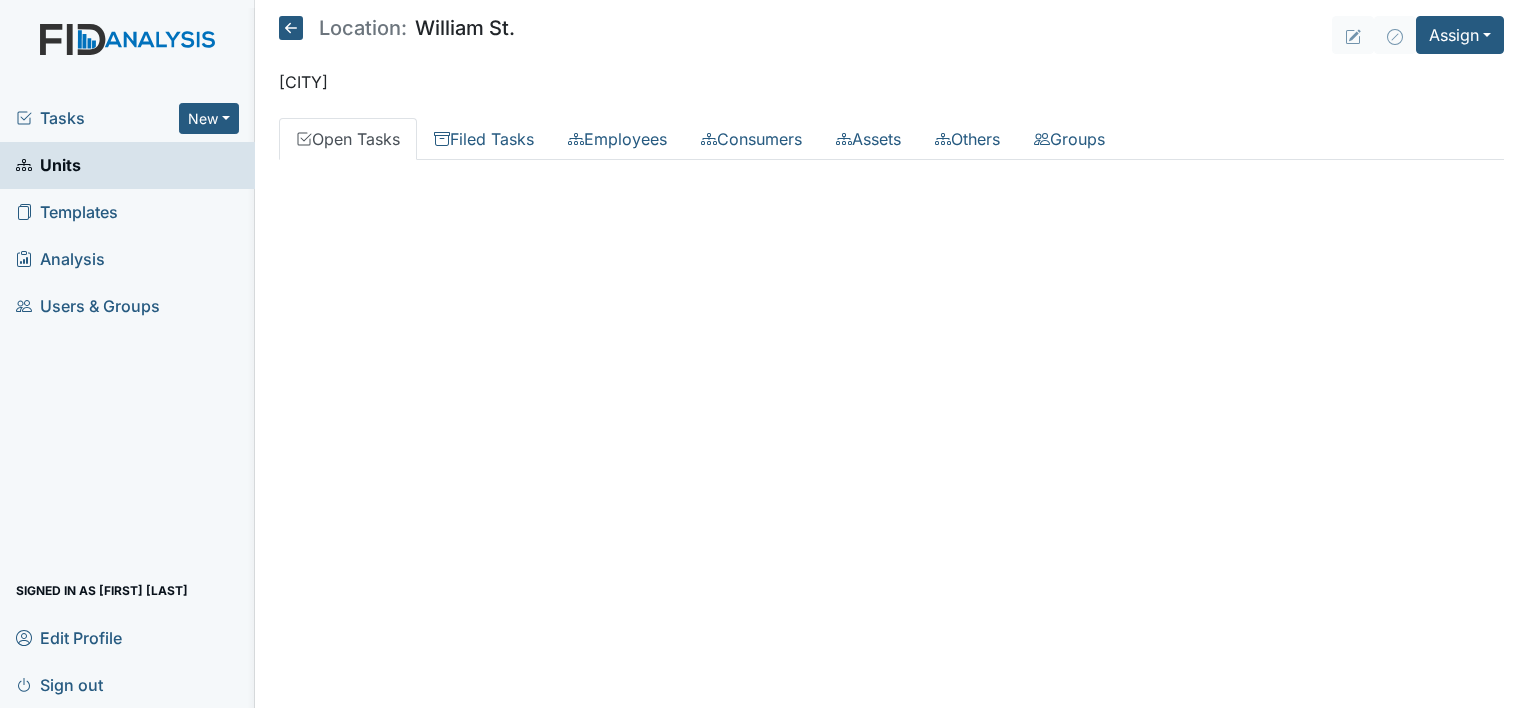 scroll, scrollTop: 0, scrollLeft: 0, axis: both 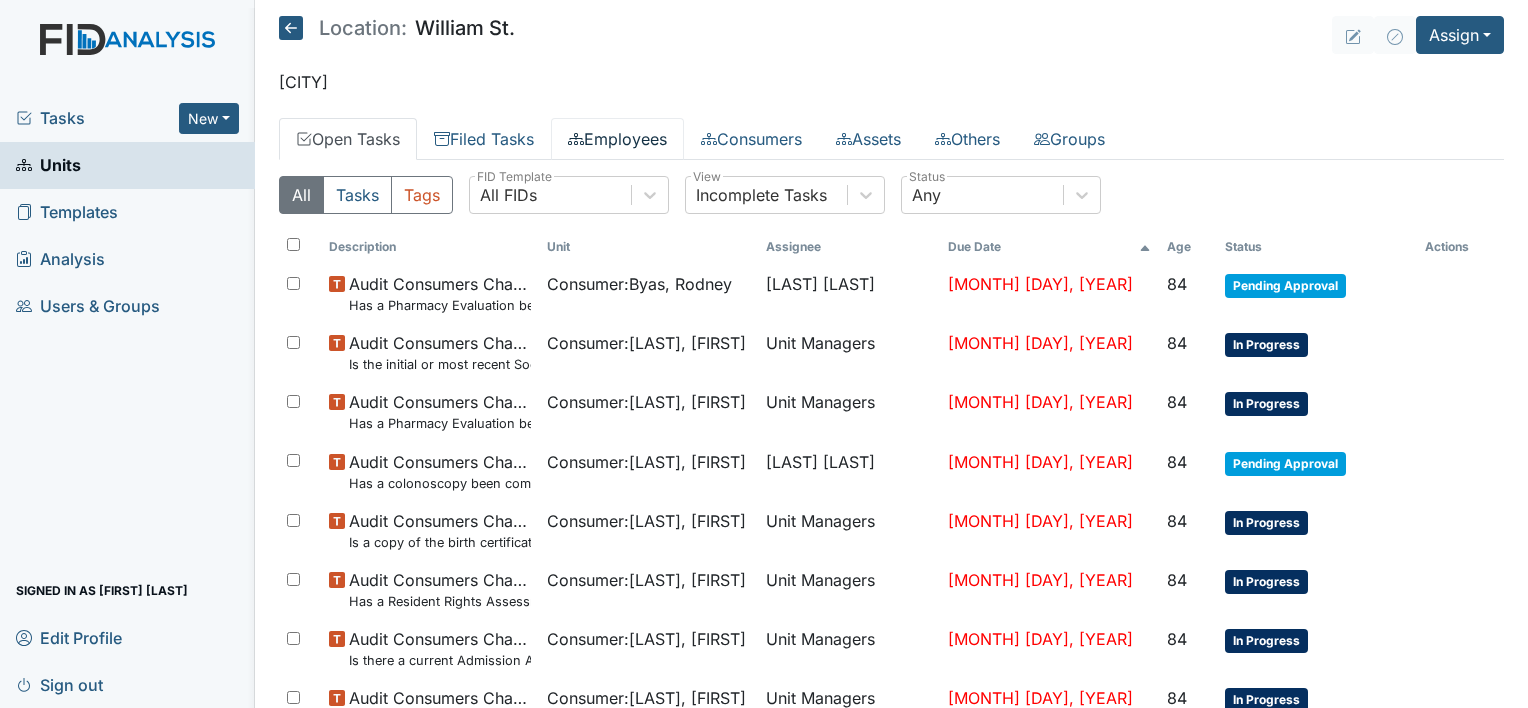 click on "Employees" at bounding box center [617, 139] 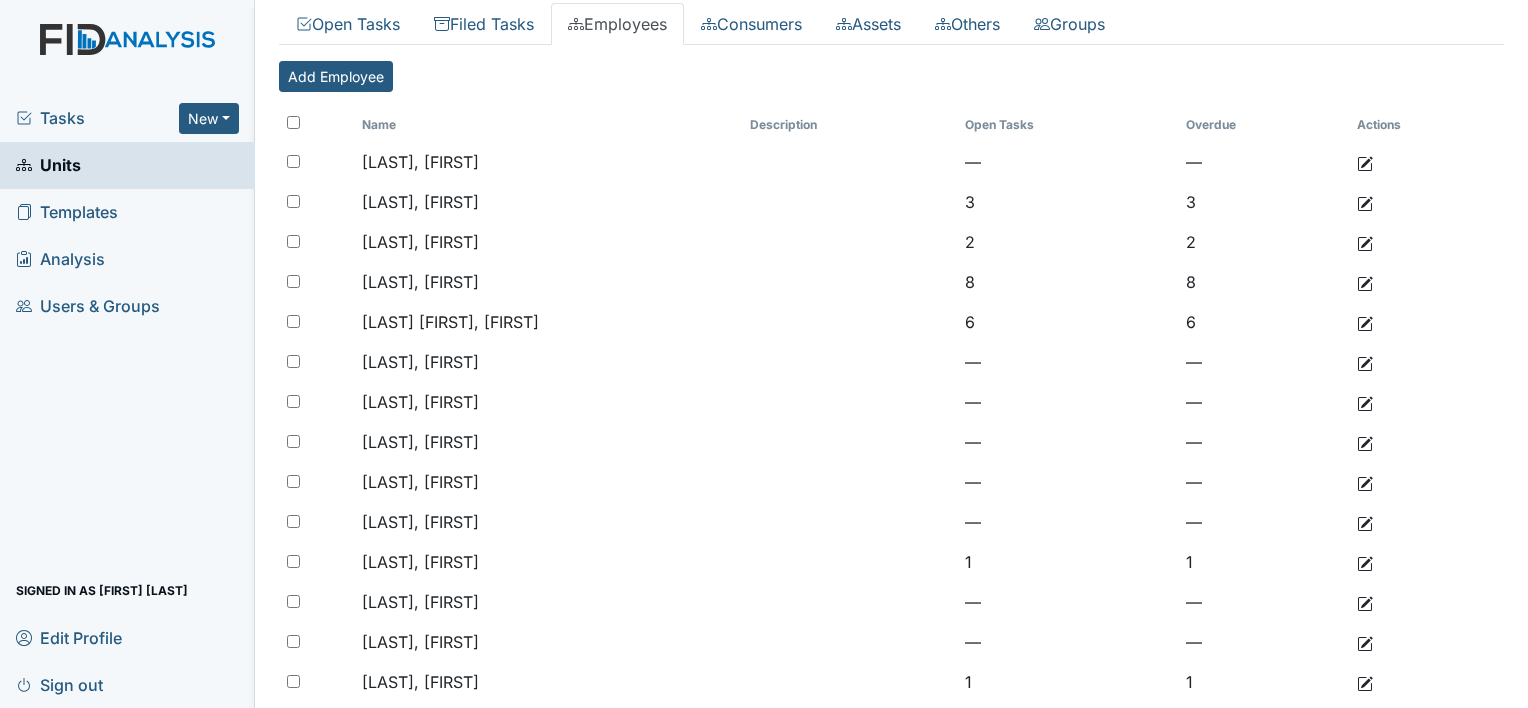 scroll, scrollTop: 112, scrollLeft: 0, axis: vertical 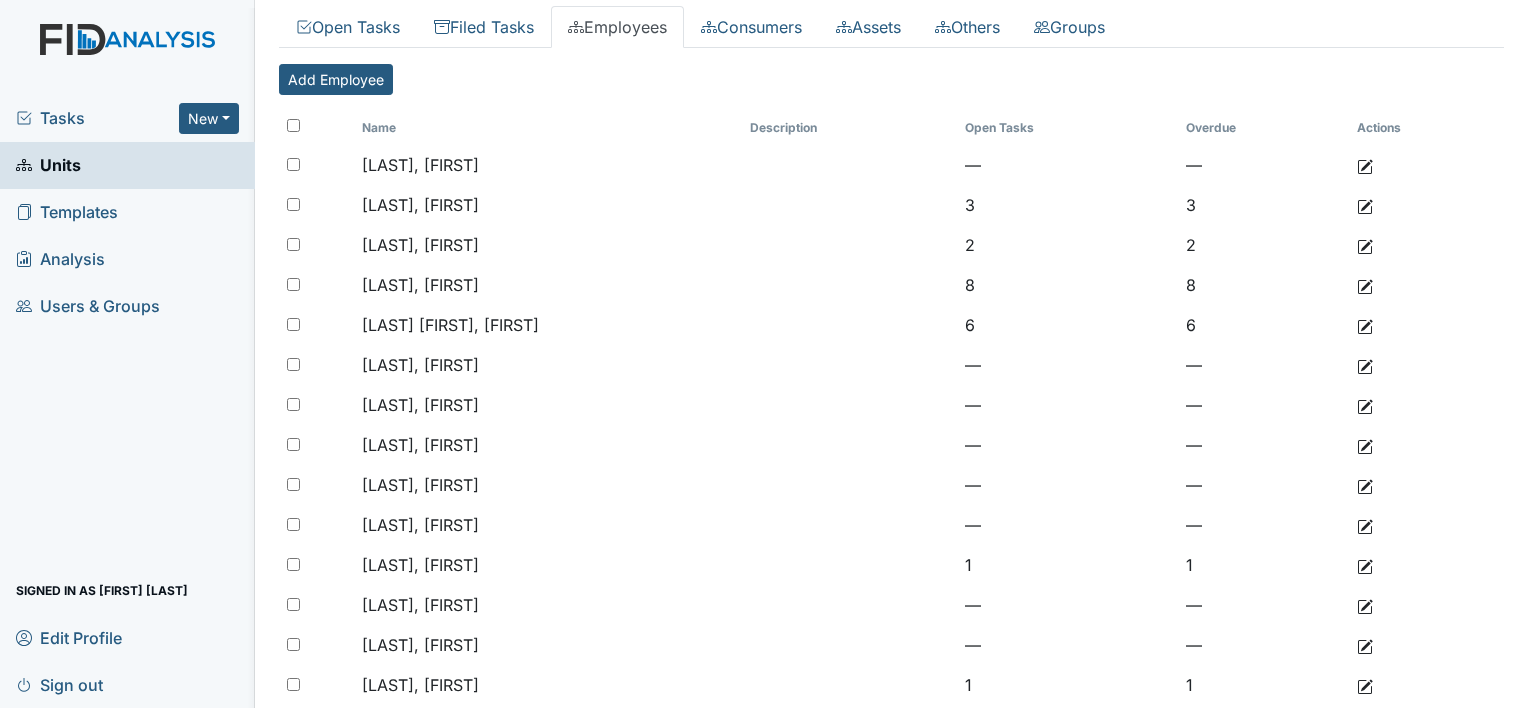 click on "Units" at bounding box center [127, 165] 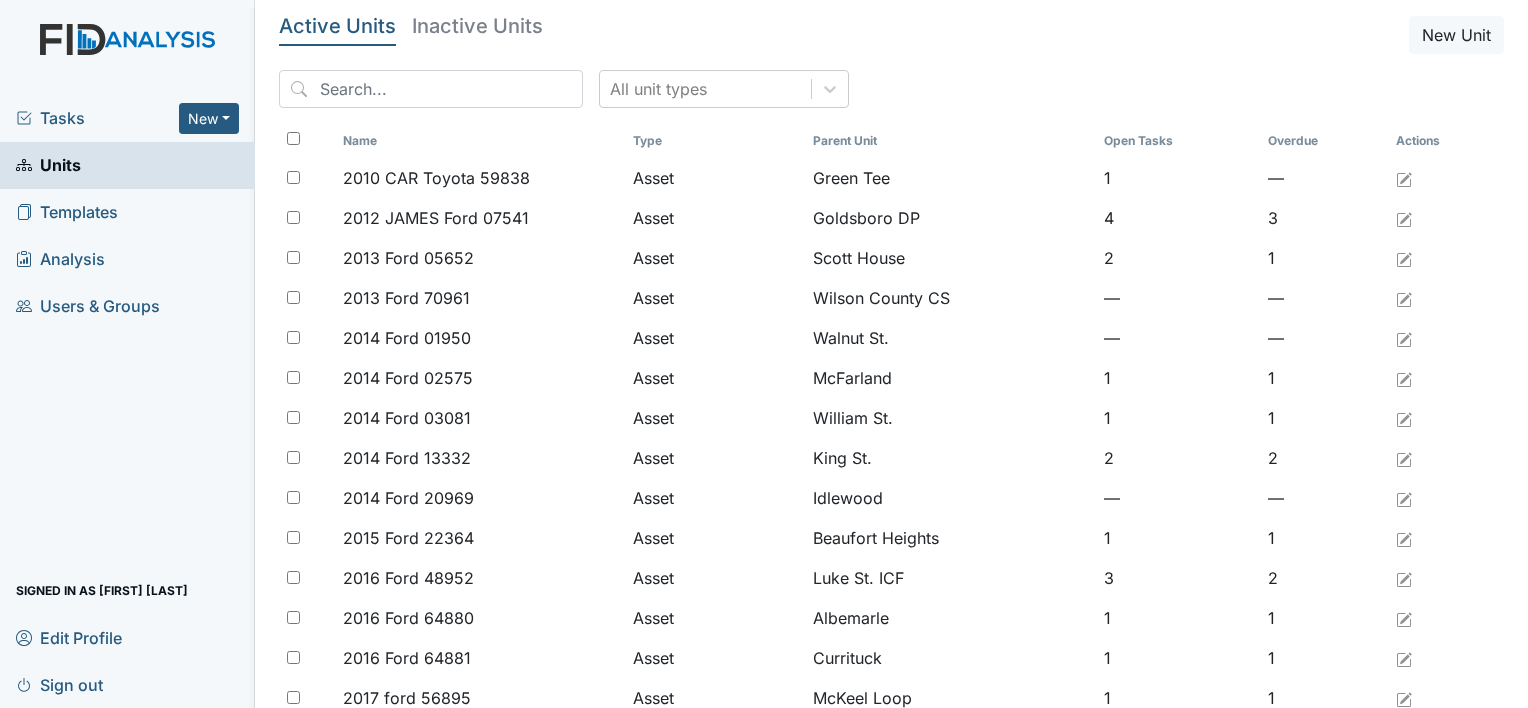 scroll, scrollTop: 0, scrollLeft: 0, axis: both 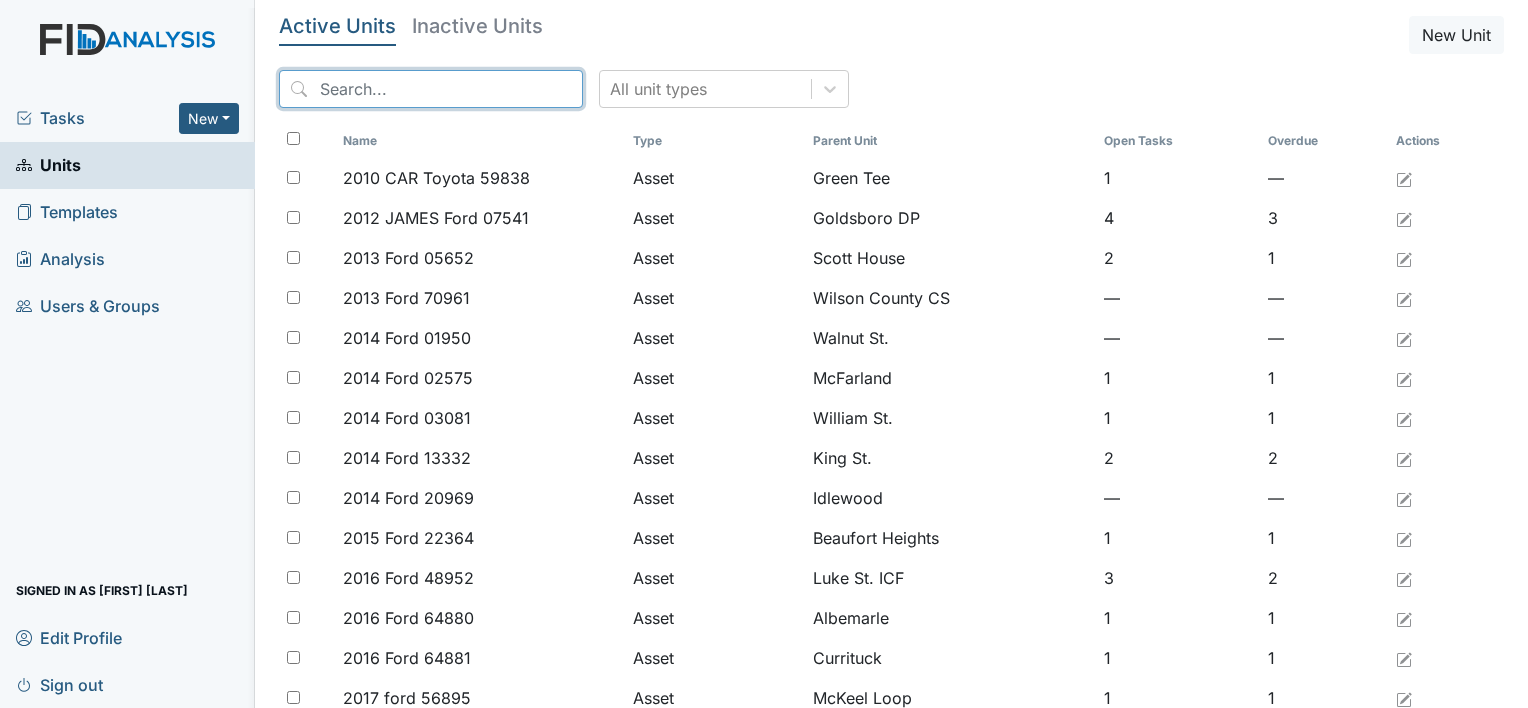 click at bounding box center [431, 89] 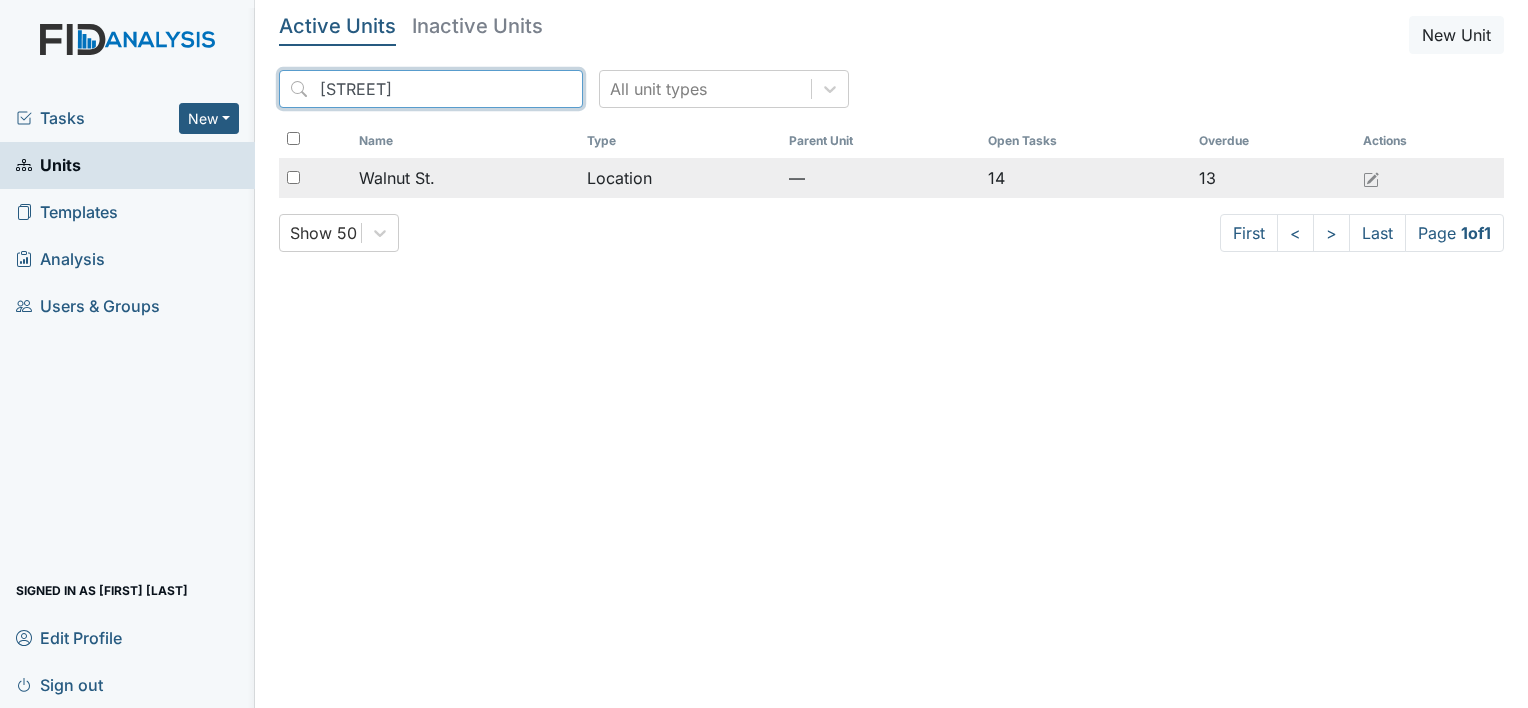 type on "walnut st" 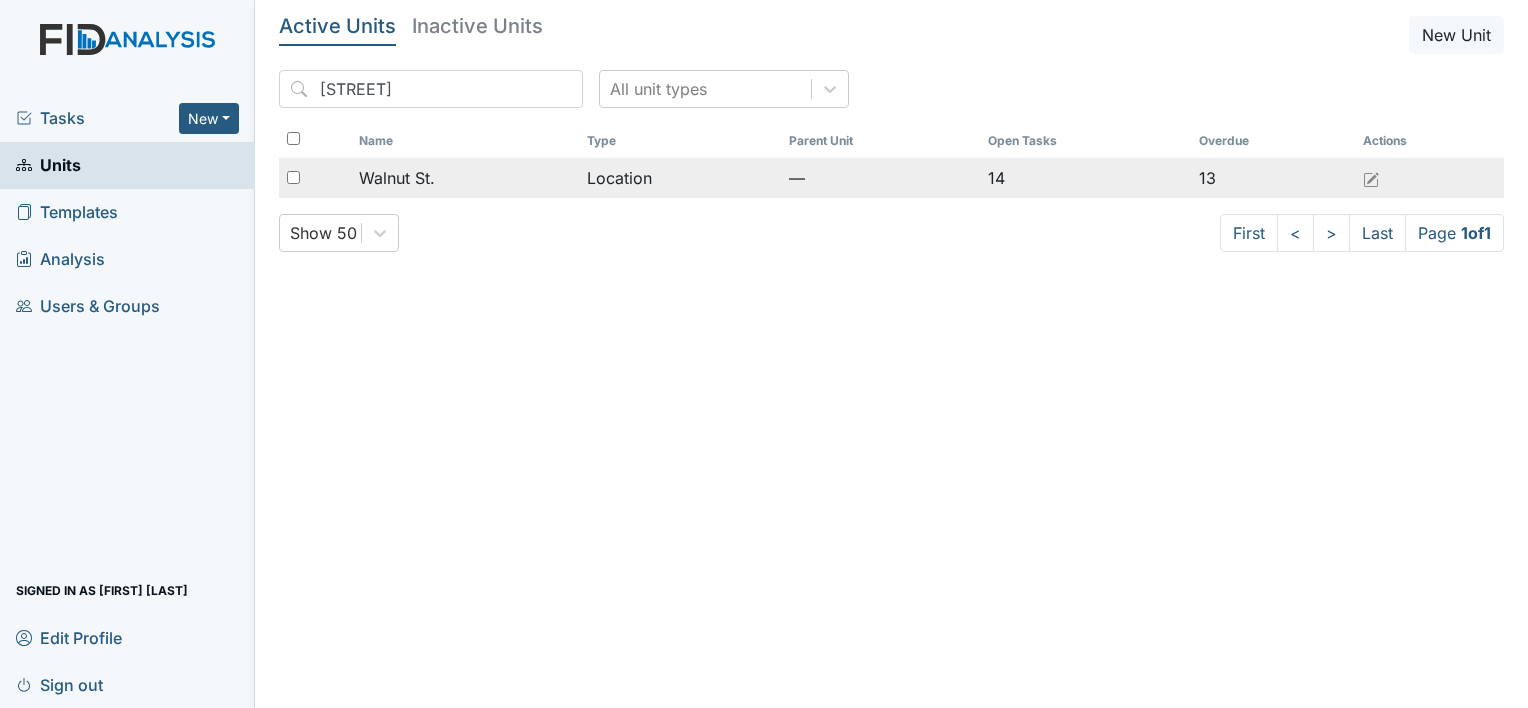 click on "Walnut St." at bounding box center [397, 178] 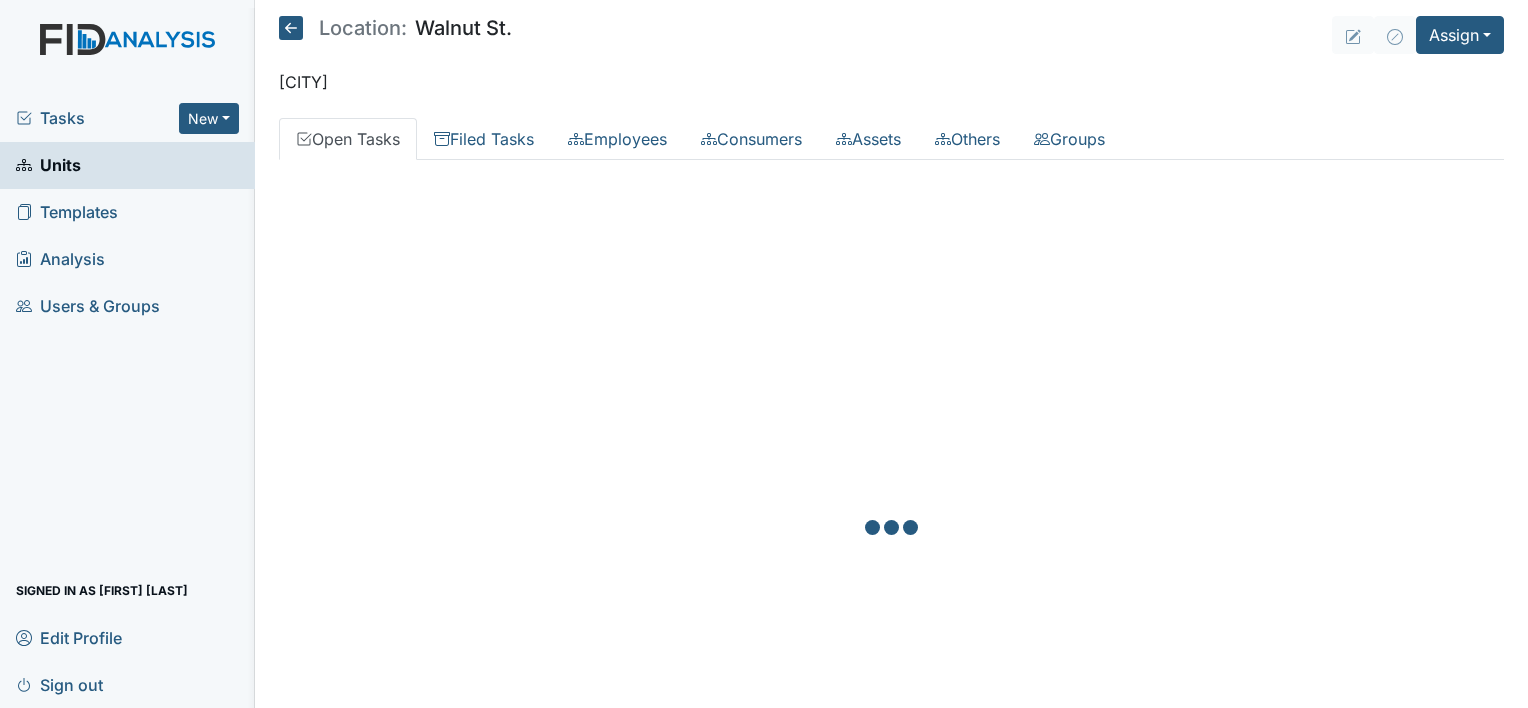 scroll, scrollTop: 0, scrollLeft: 0, axis: both 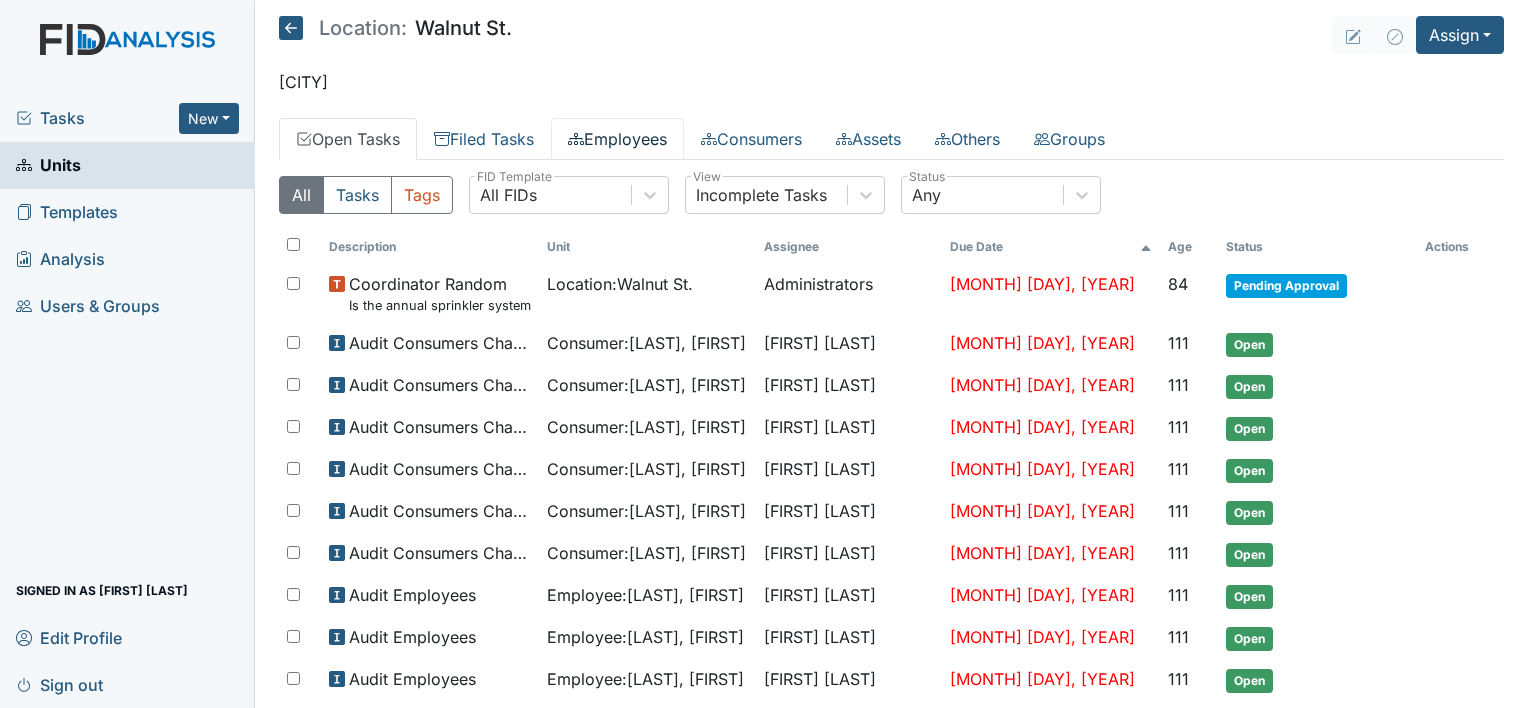 click on "Employees" at bounding box center (617, 139) 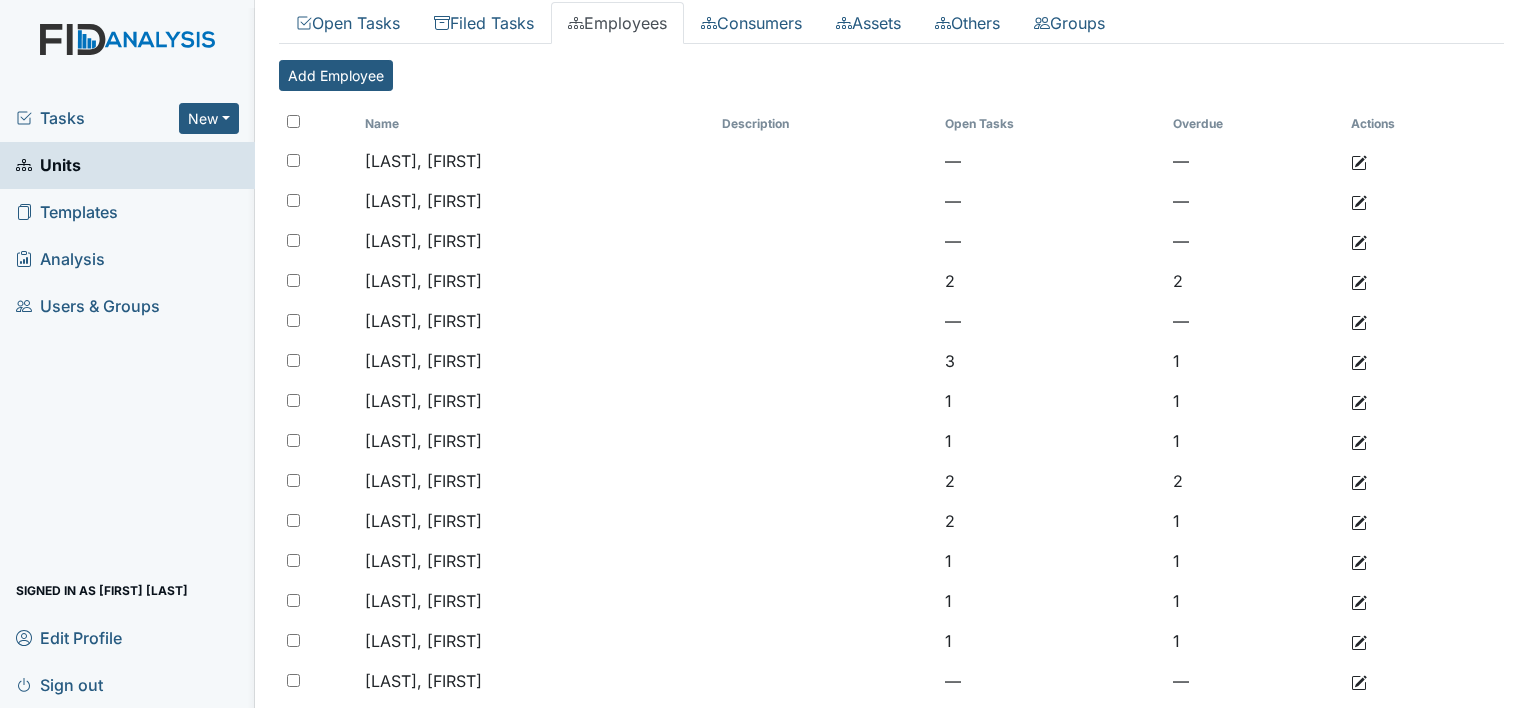 scroll, scrollTop: 121, scrollLeft: 0, axis: vertical 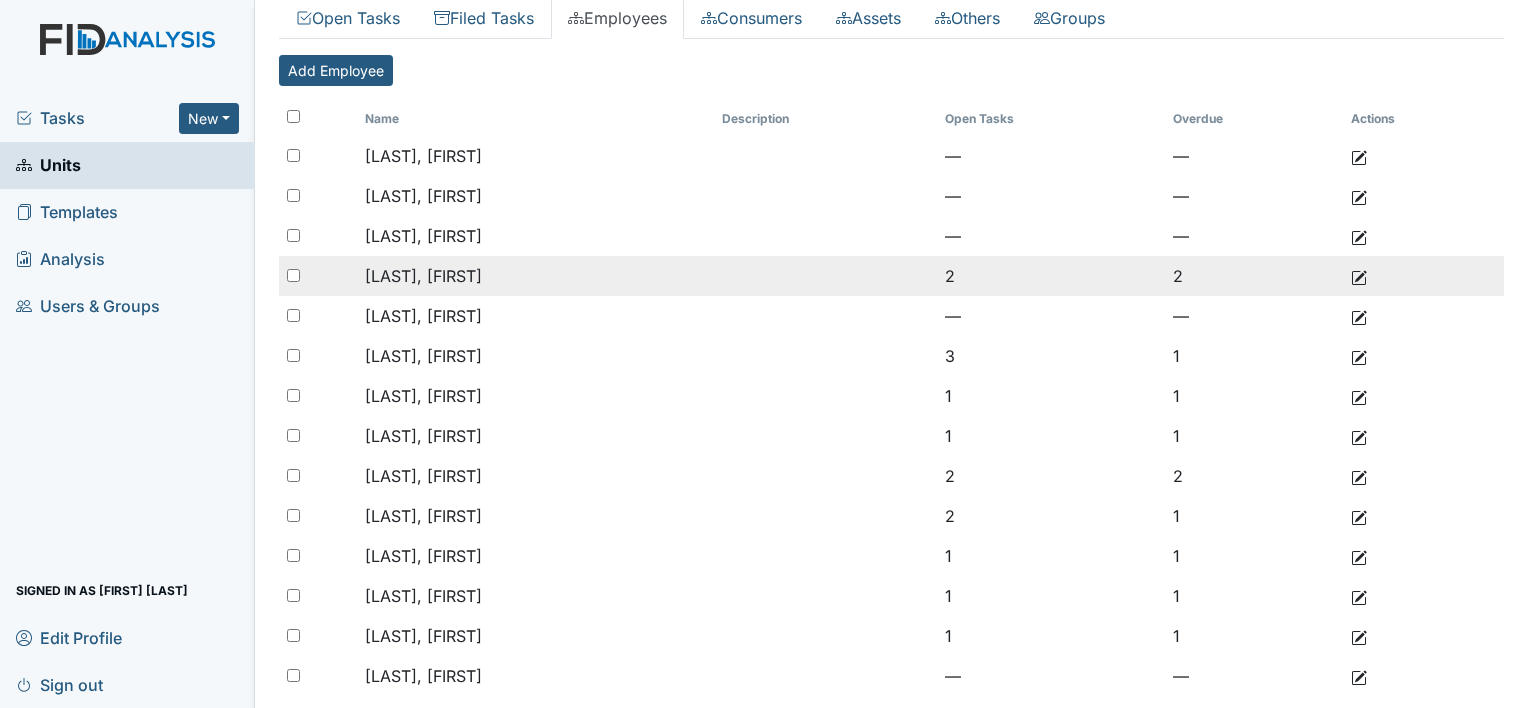 click on "[LAST], [FIRST]" at bounding box center [423, 276] 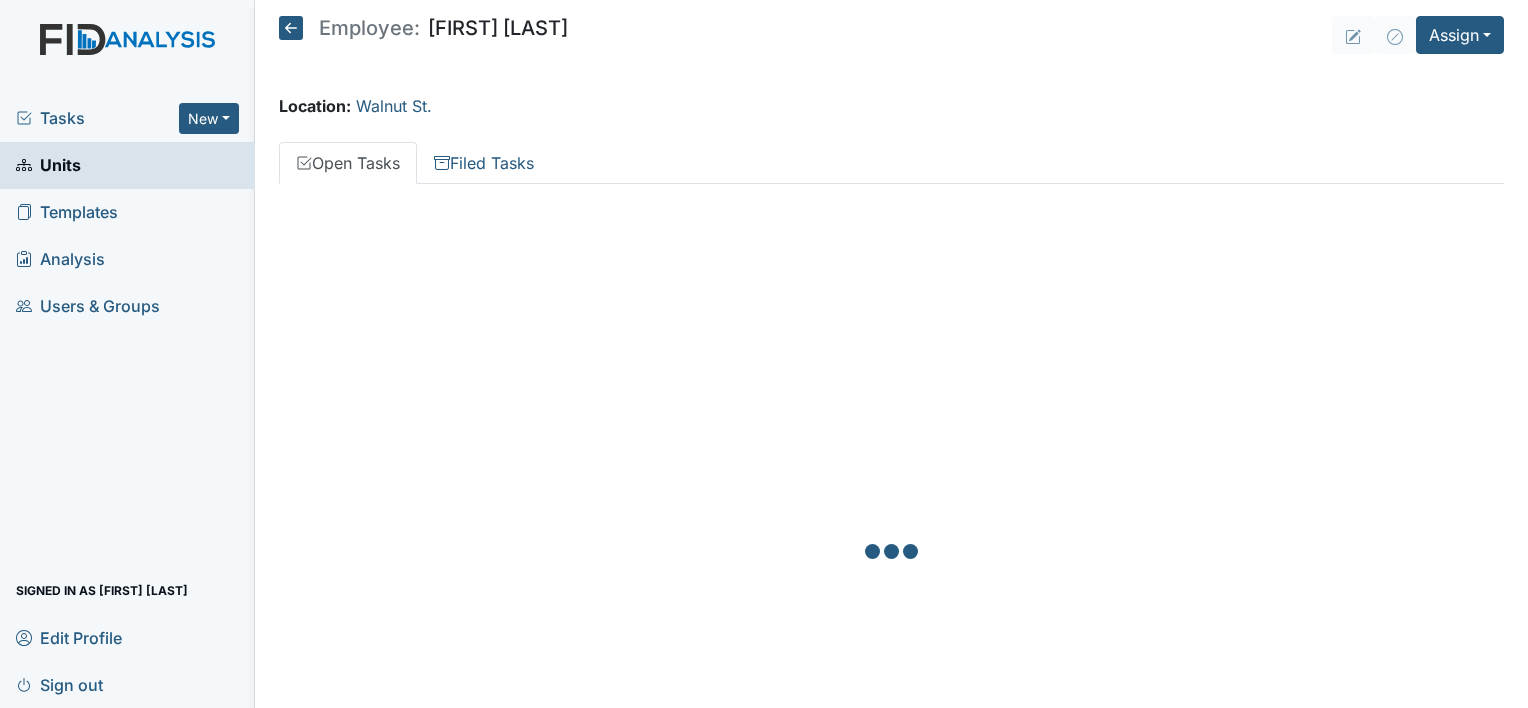 scroll, scrollTop: 0, scrollLeft: 0, axis: both 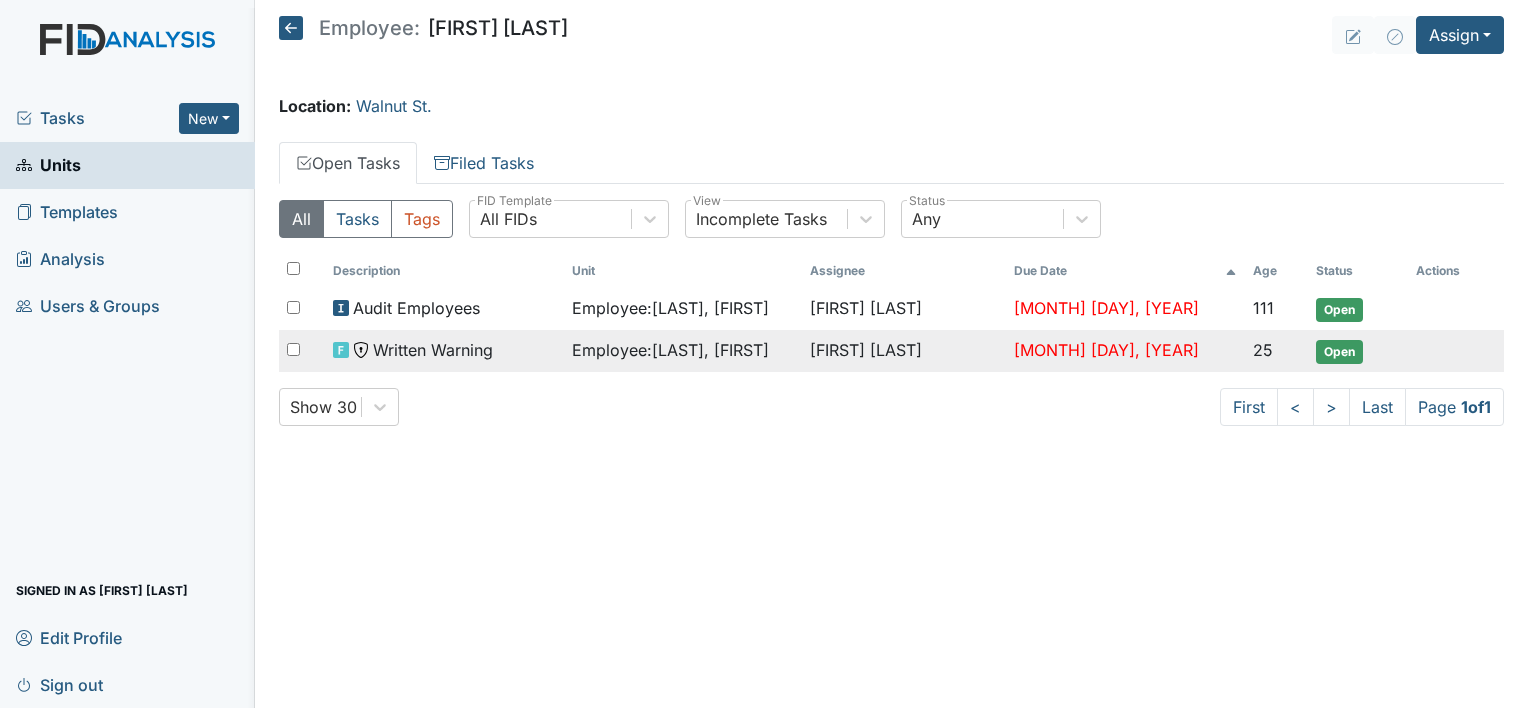 click on "[FIRST] [LAST]" at bounding box center [904, 351] 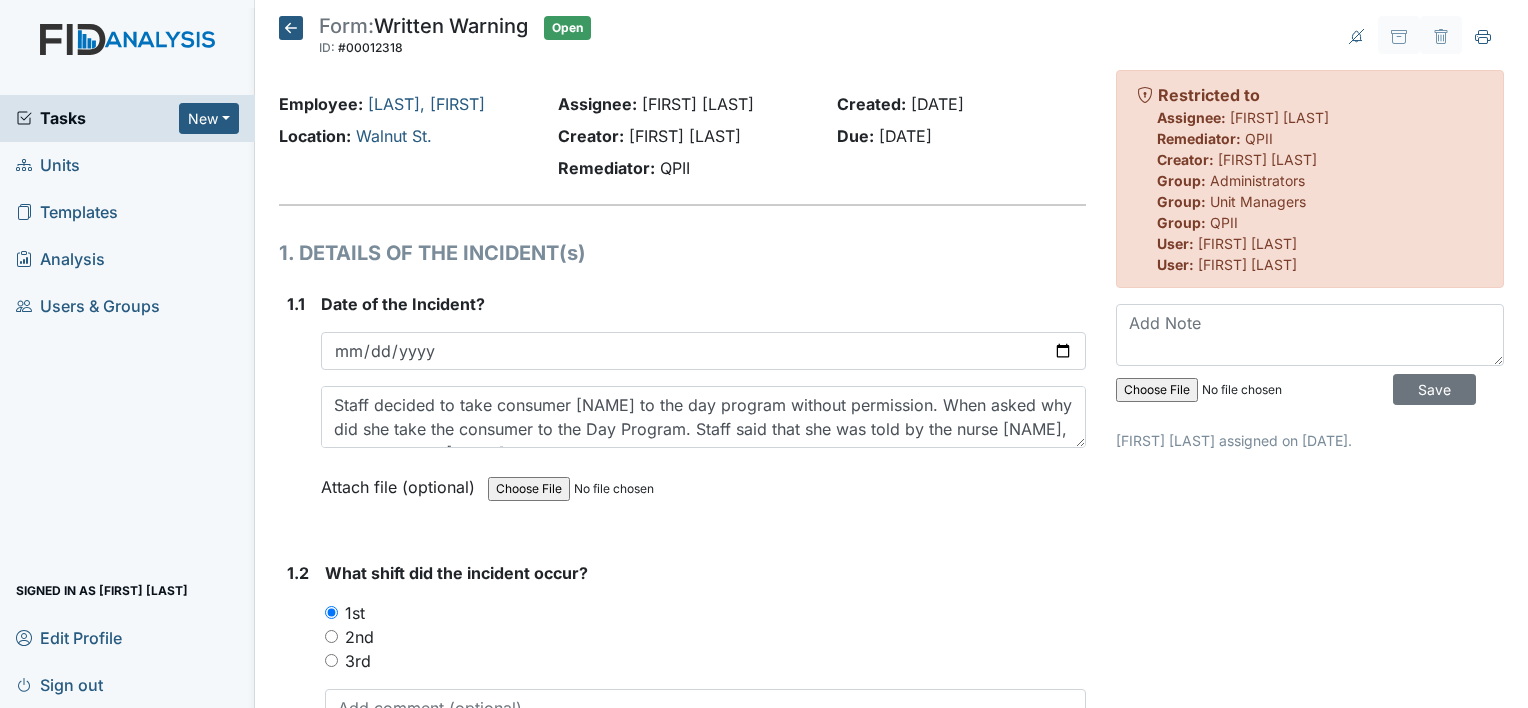 scroll, scrollTop: 0, scrollLeft: 0, axis: both 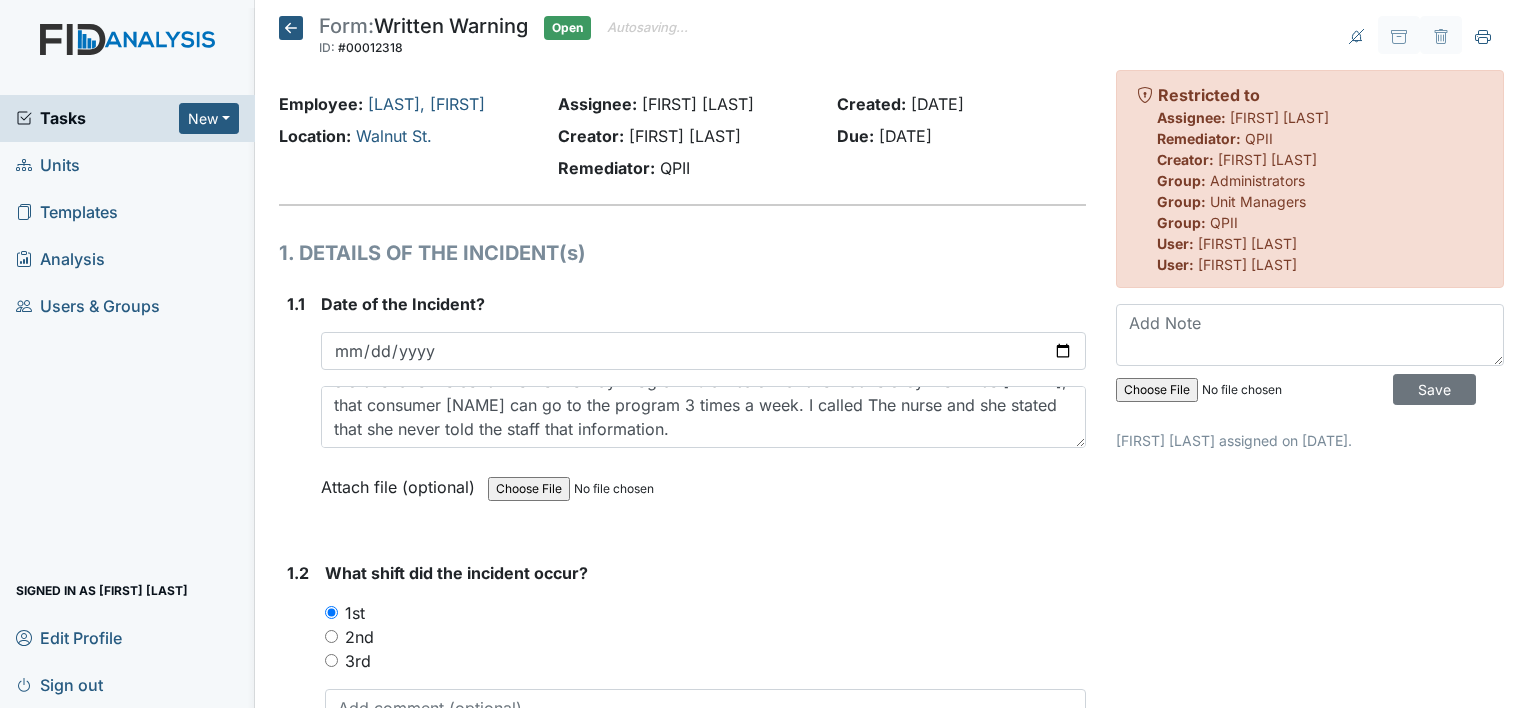 click 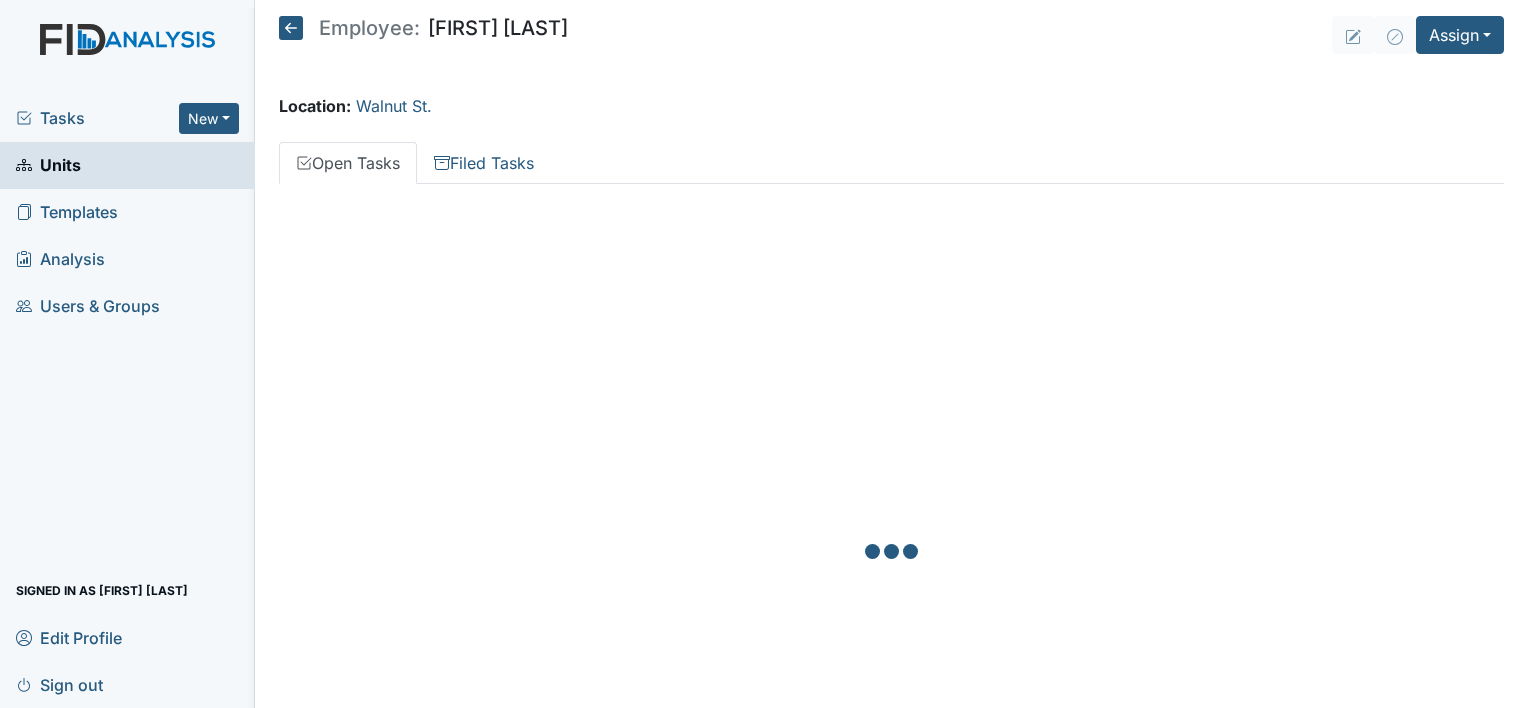 scroll, scrollTop: 0, scrollLeft: 0, axis: both 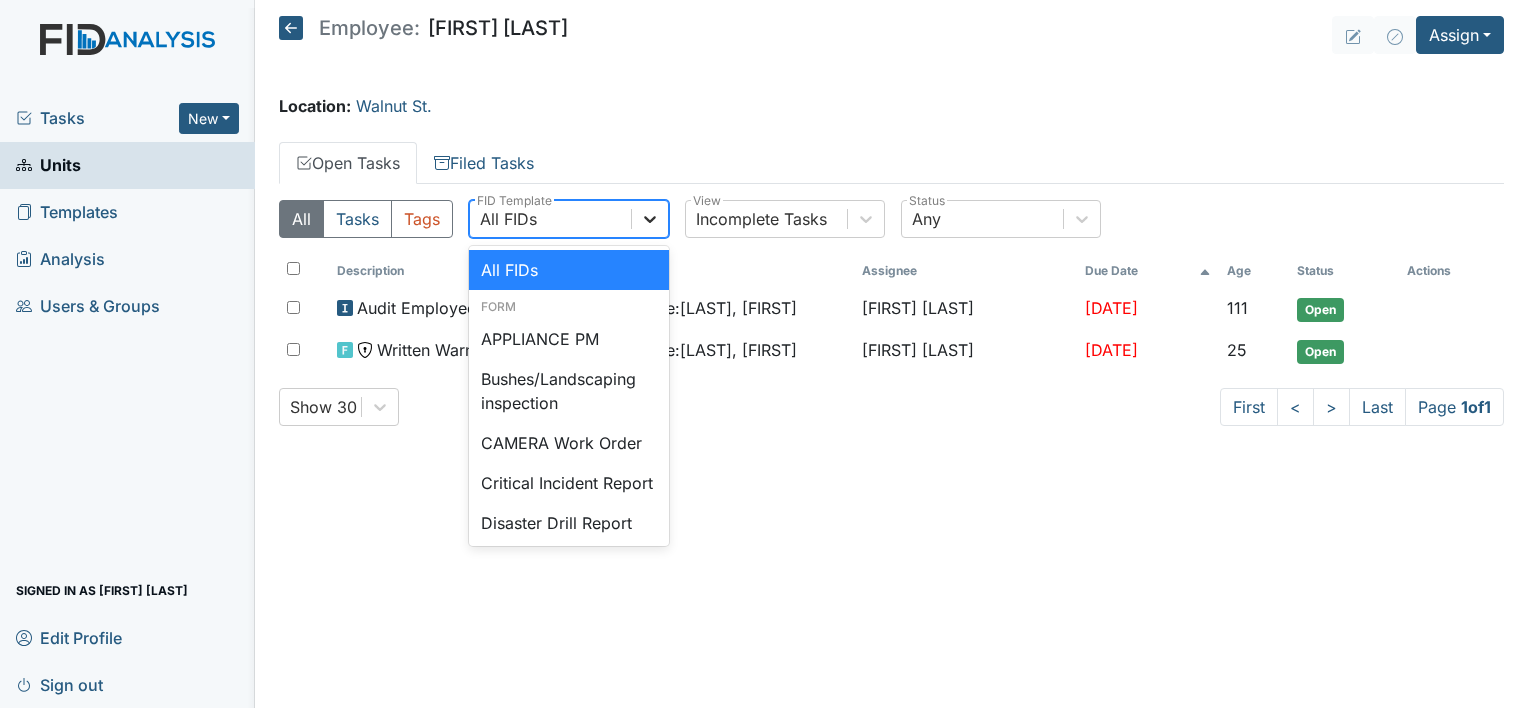 click 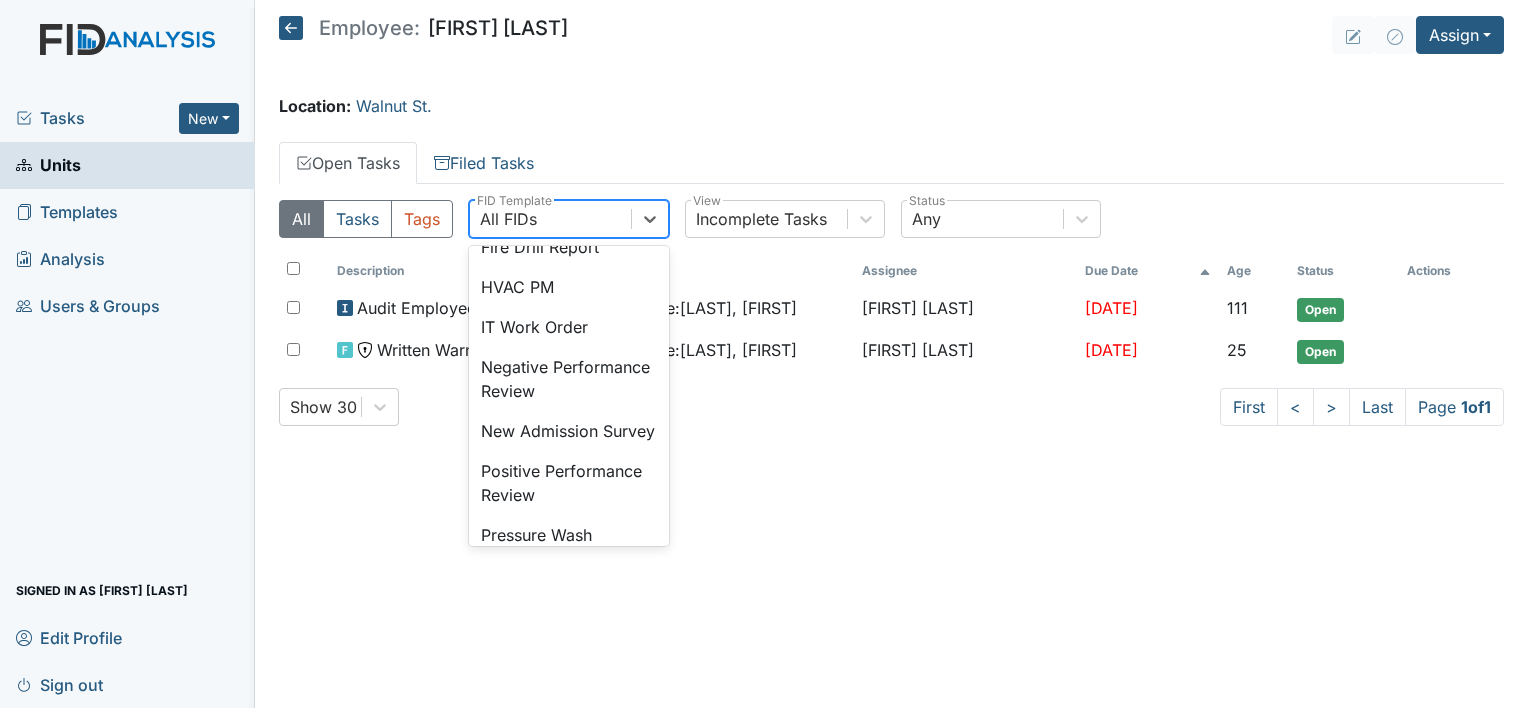 scroll, scrollTop: 480, scrollLeft: 0, axis: vertical 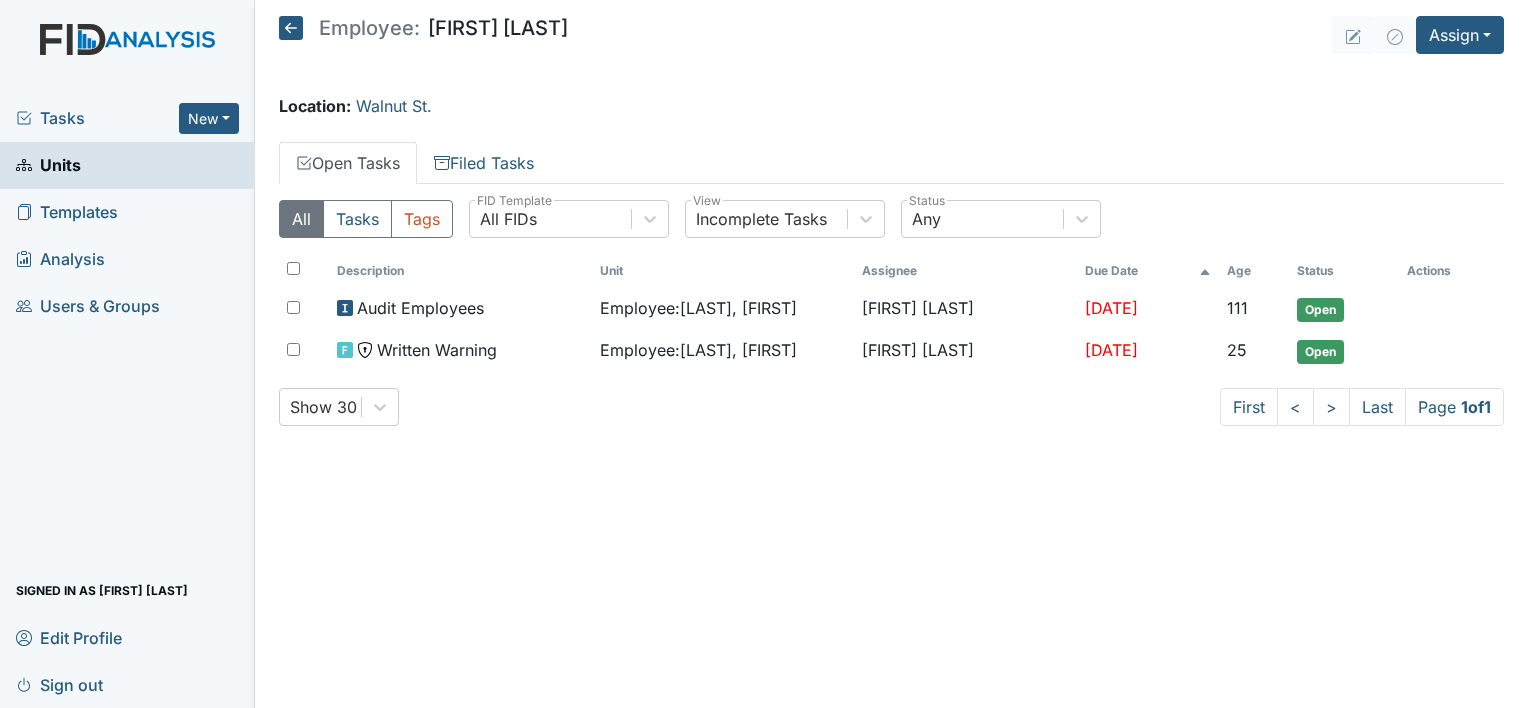 click on "Employee:
[FIRST] [LAST]
Assign
Assign Form
Assign Inspection
Assign Document
Assign Bundle
Location:
[STREET]
Open Tasks
Filed Tasks
All   Tasks   Tags   All FIDs FID Template Incomplete Tasks View Any Status Description Unit Assignee Due Date Age Status Actions Audit Employees Employee :  [LAST], [FIRST] [FIRST] [LAST] [DATE] 111 Open Written Warning  Employee :  [LAST], [FIRST] [FIRST] [LAST] [DATE] 25 Open Show 30 First < > Last Page   1  of  1
All   Tasks   Tags   All FIDs FID Template Description Unit Assignee Completed Status Actions Negative Performance Review Employee :  [LAST], [FIRST] [FIRST] [LAST] [DATE] Completed Negative Performance Review Call out Employee :  [LAST], [FIRST] [FIRST] [LAST] [DATE] Completed Audit Employees Employee :  [LAST], [FIRST] [FIRST] [LAST] [DATE]" at bounding box center (891, 354) 